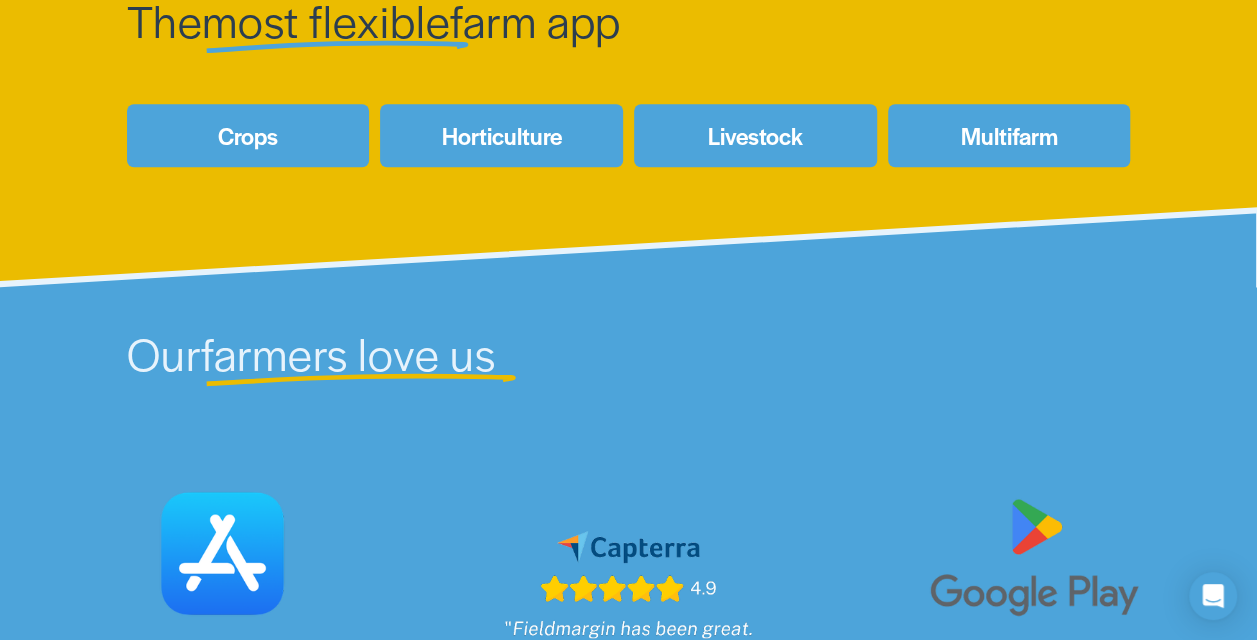 scroll, scrollTop: 881, scrollLeft: 0, axis: vertical 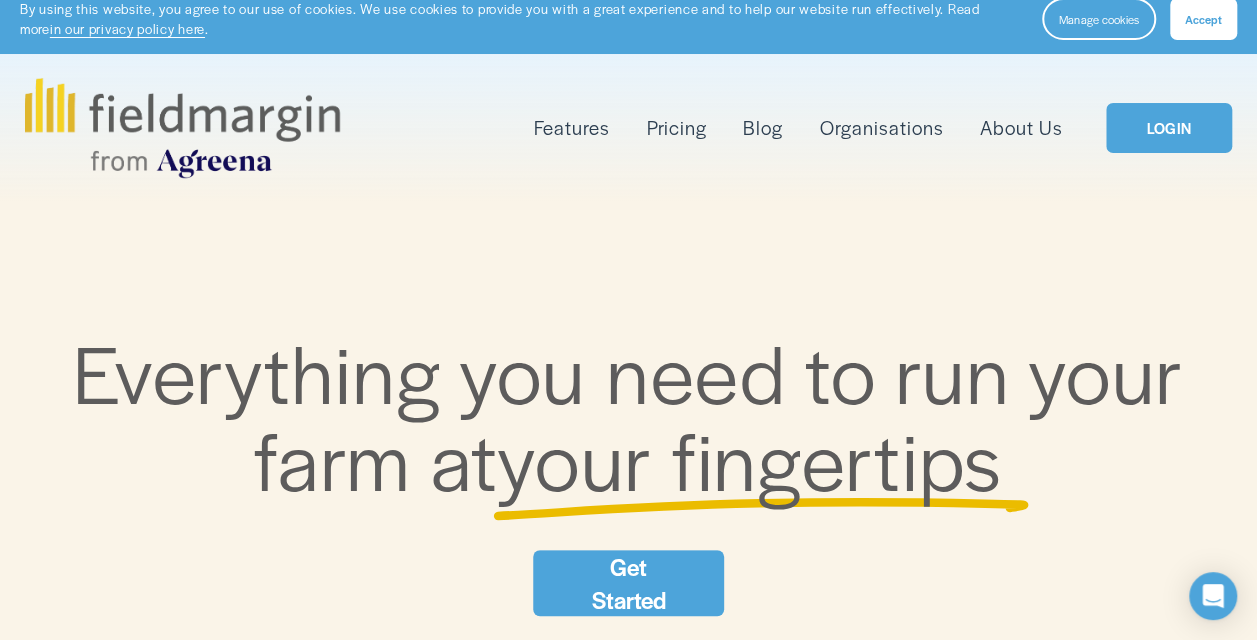 click on "Mapping" at bounding box center [0, 0] 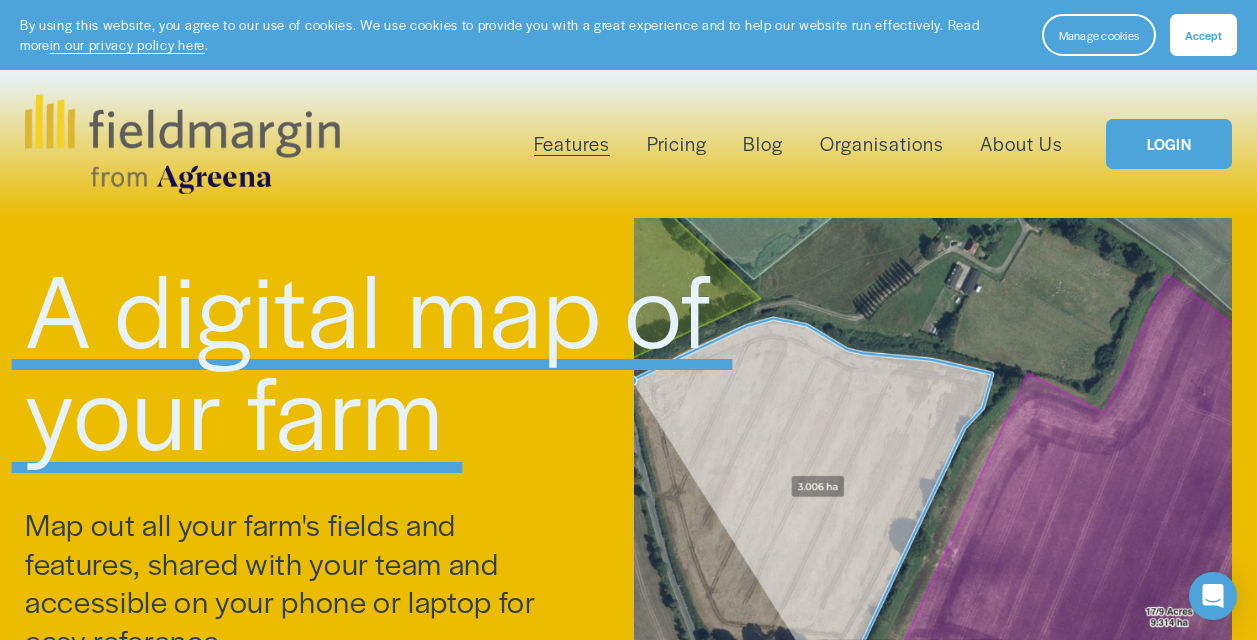 scroll, scrollTop: 0, scrollLeft: 0, axis: both 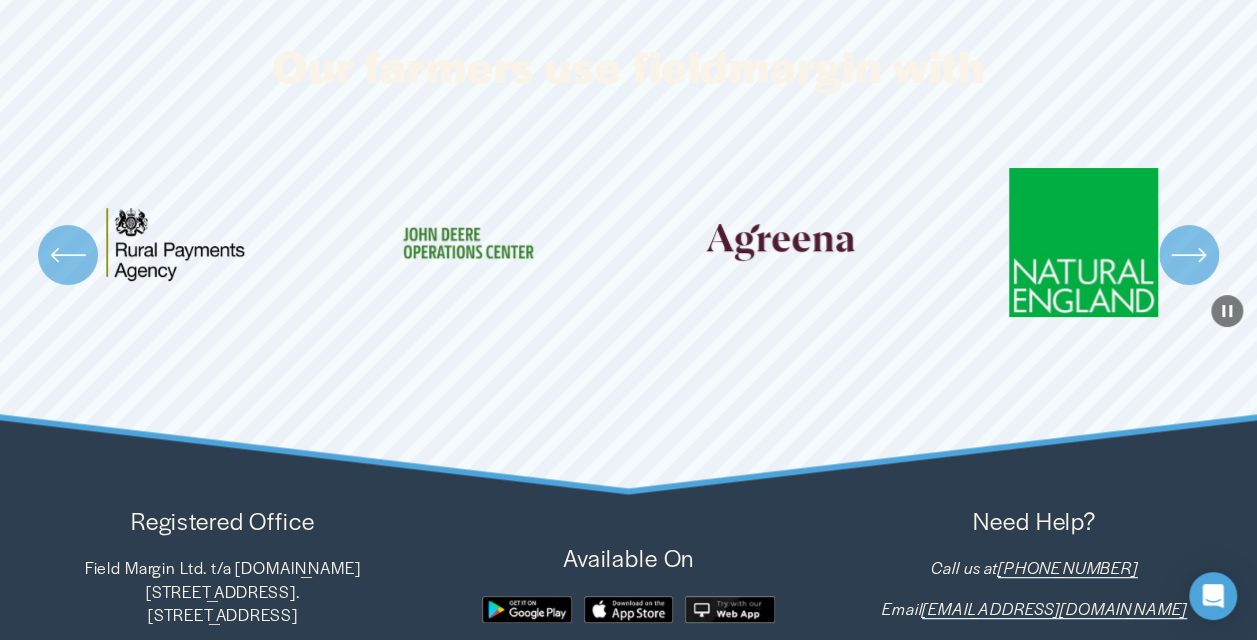 click 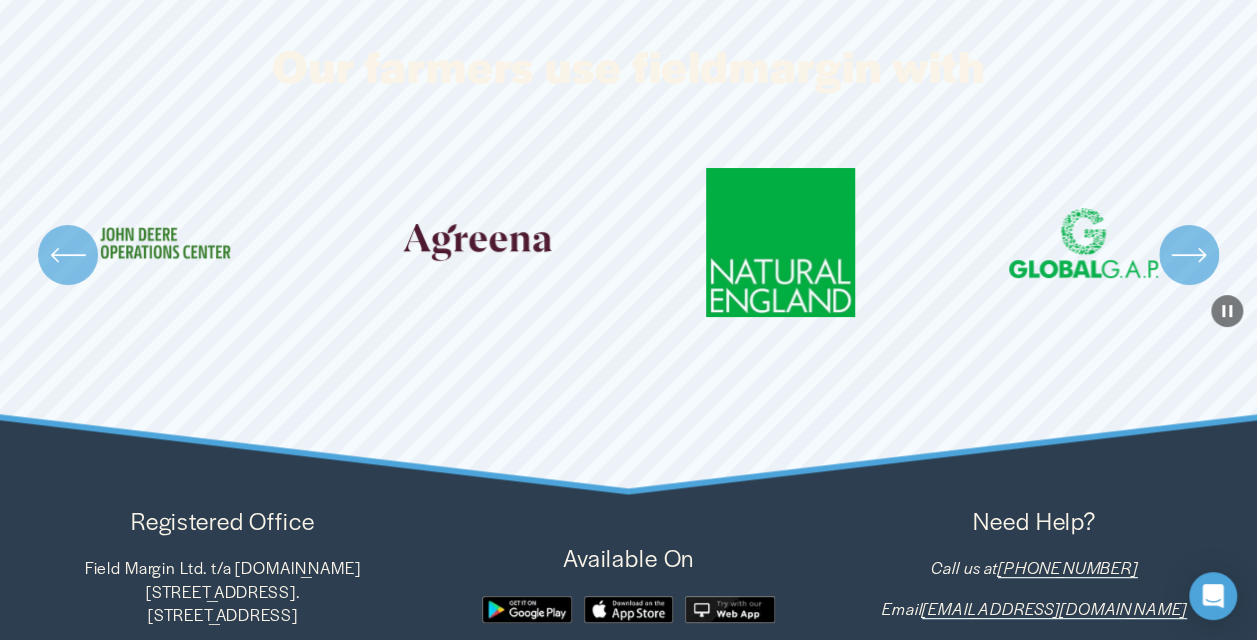 click 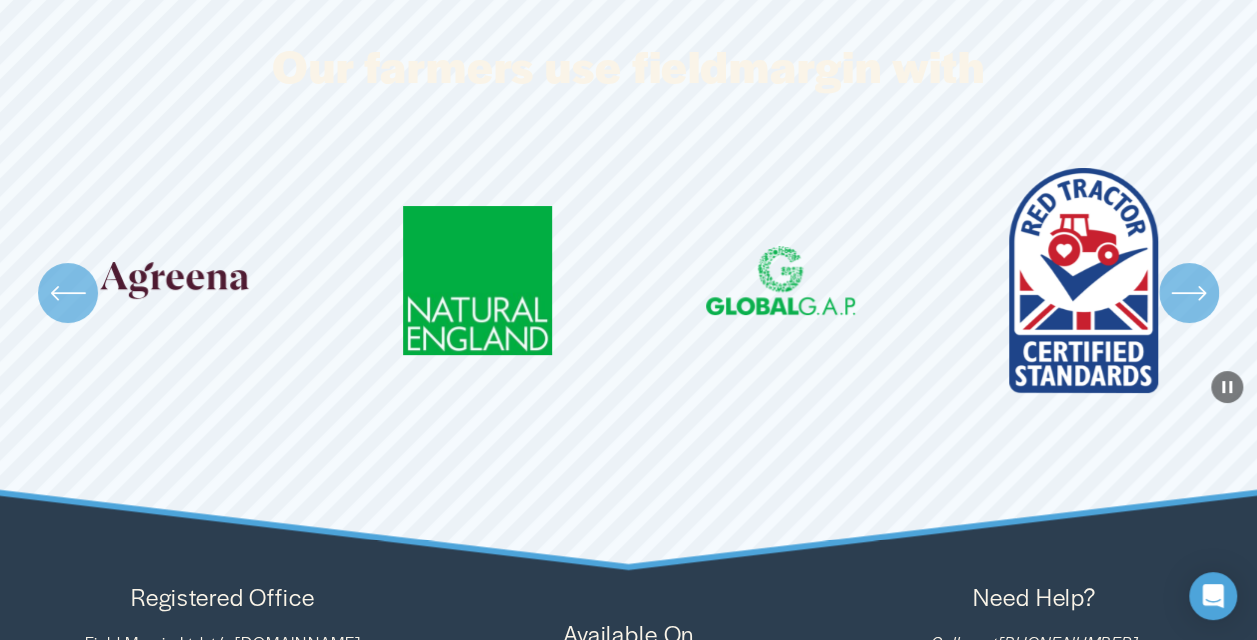 click 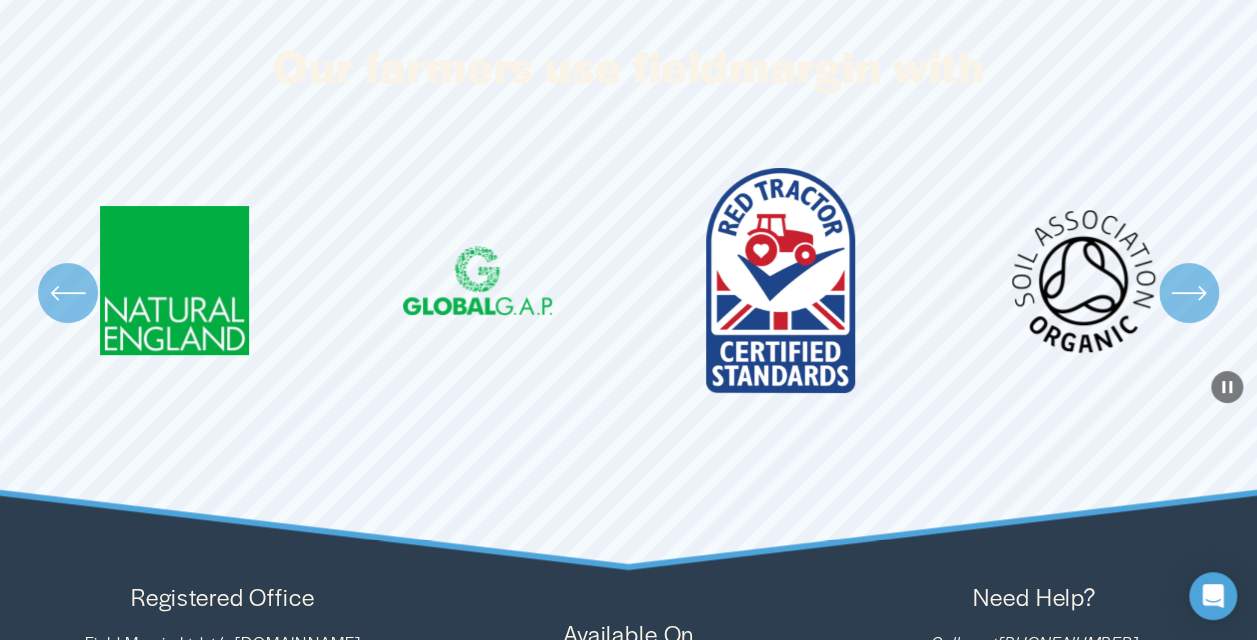 click 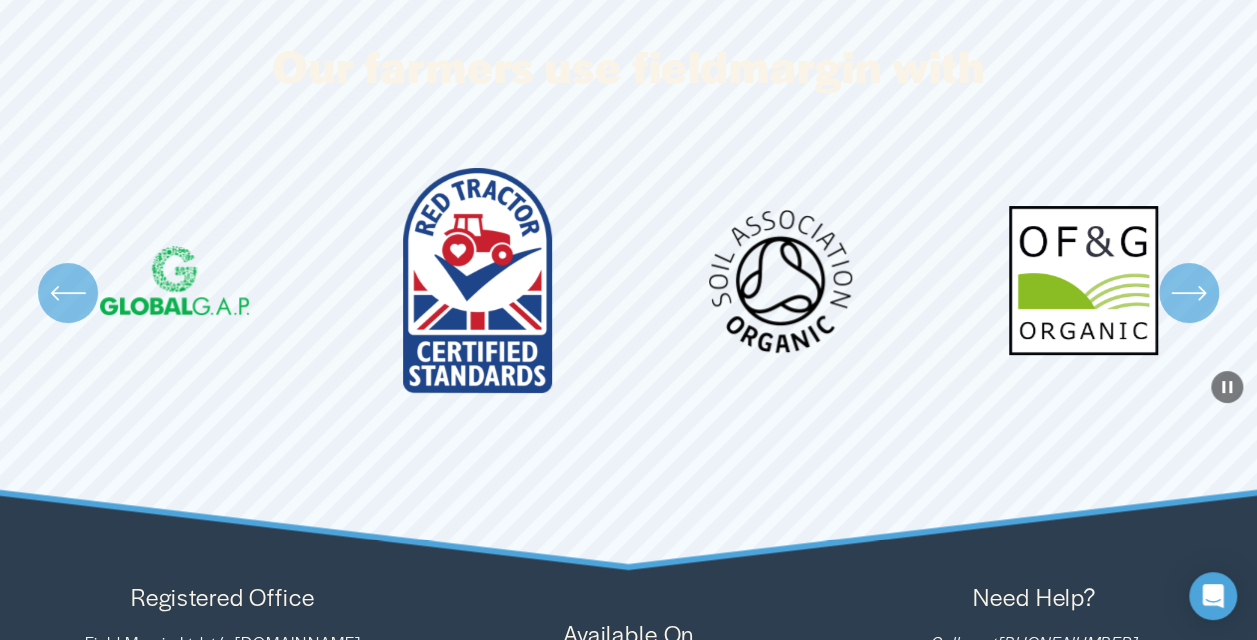 click 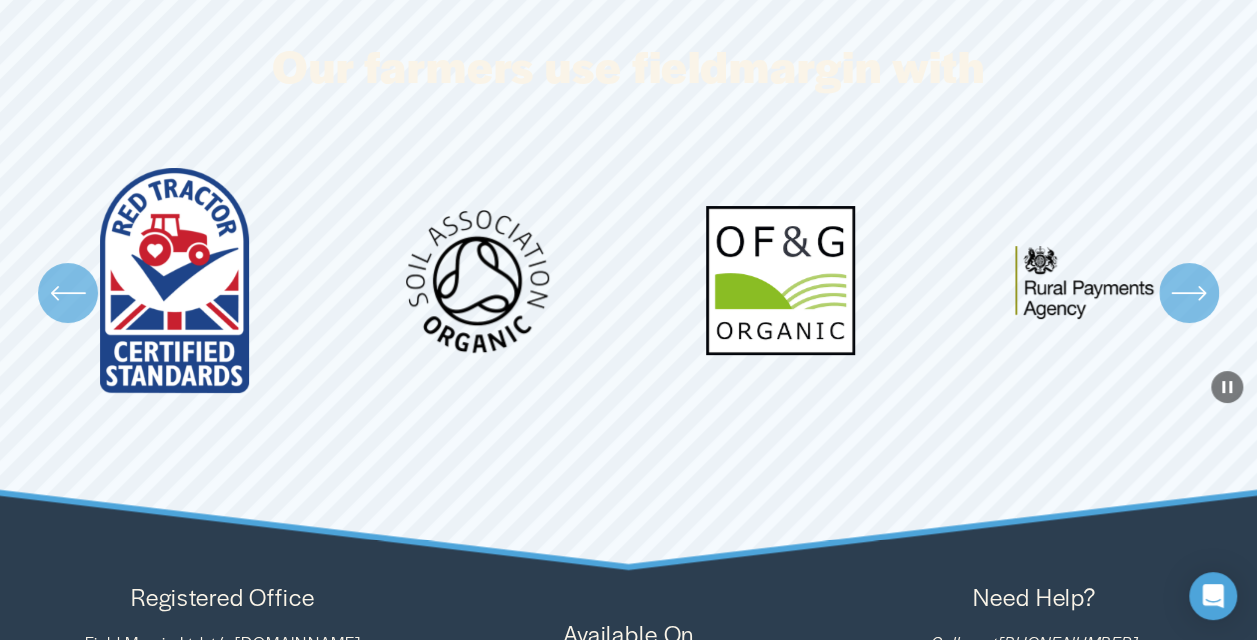 click 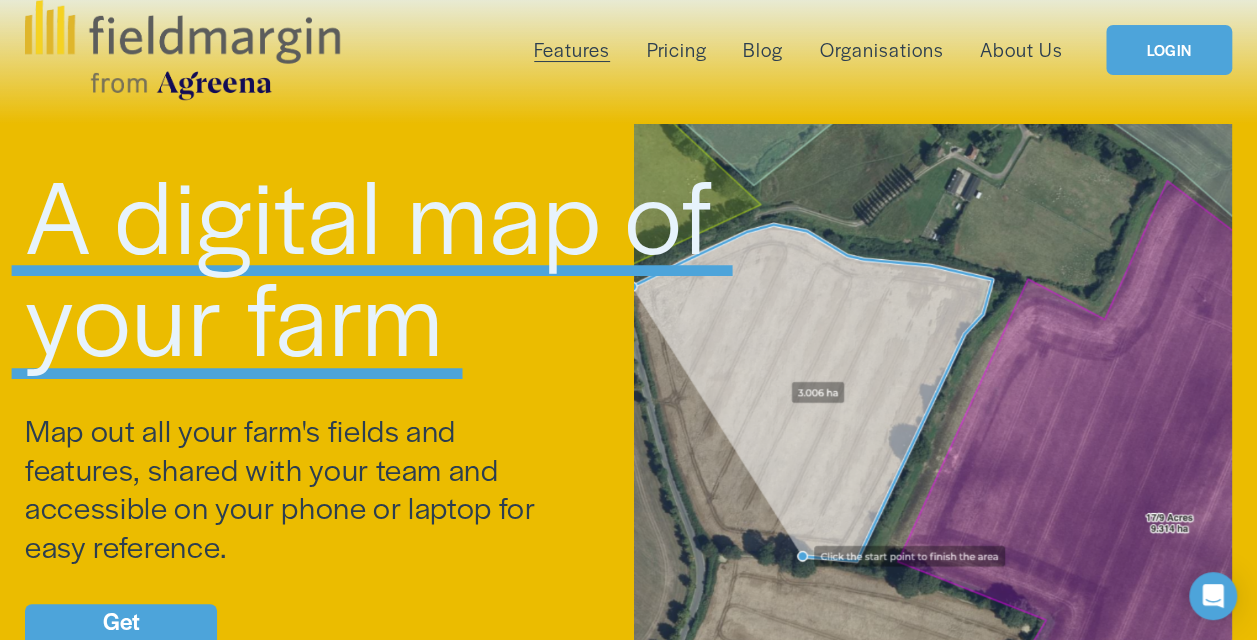scroll, scrollTop: 0, scrollLeft: 0, axis: both 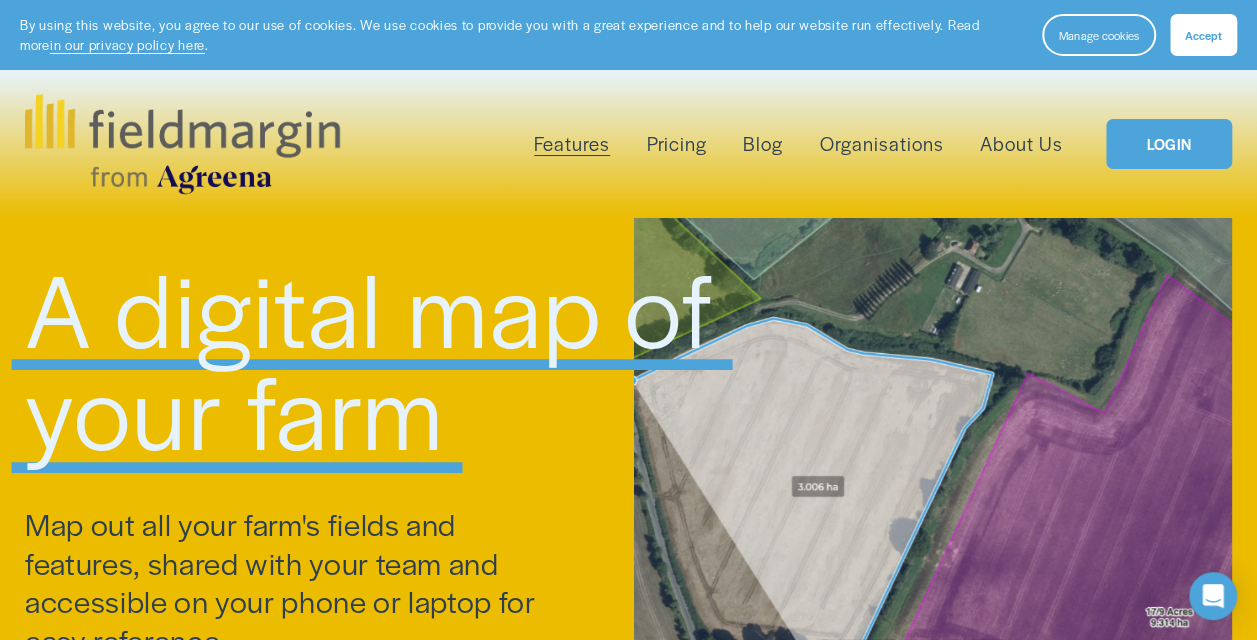 click on "Pricing" at bounding box center (677, 144) 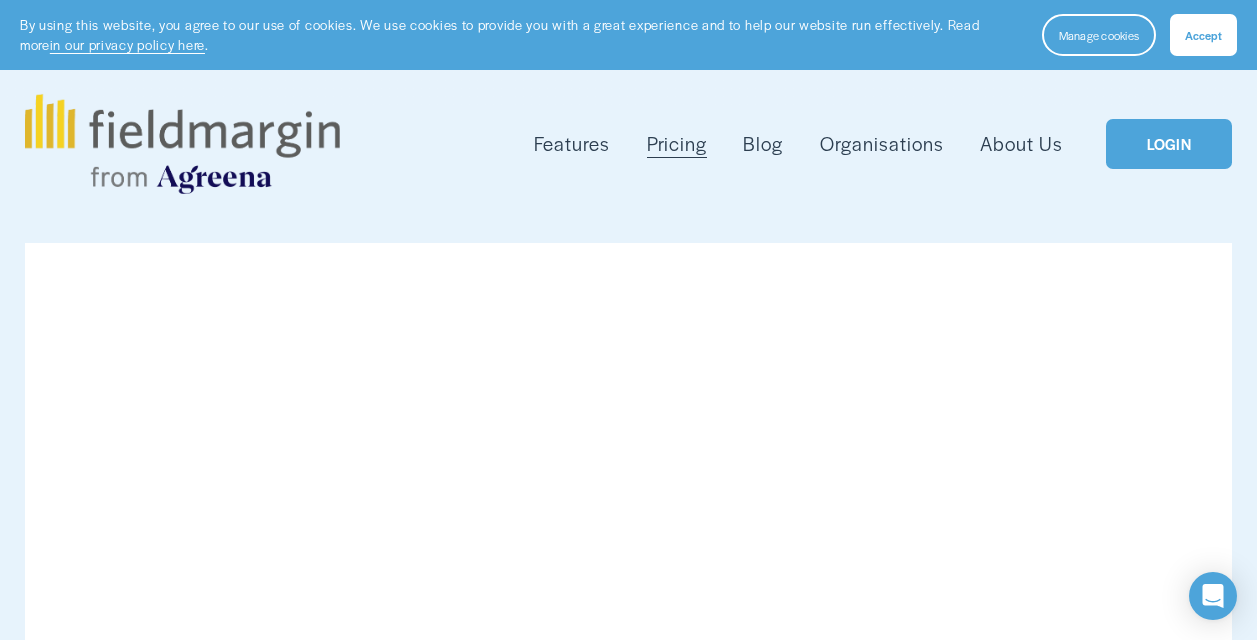 scroll, scrollTop: 0, scrollLeft: 0, axis: both 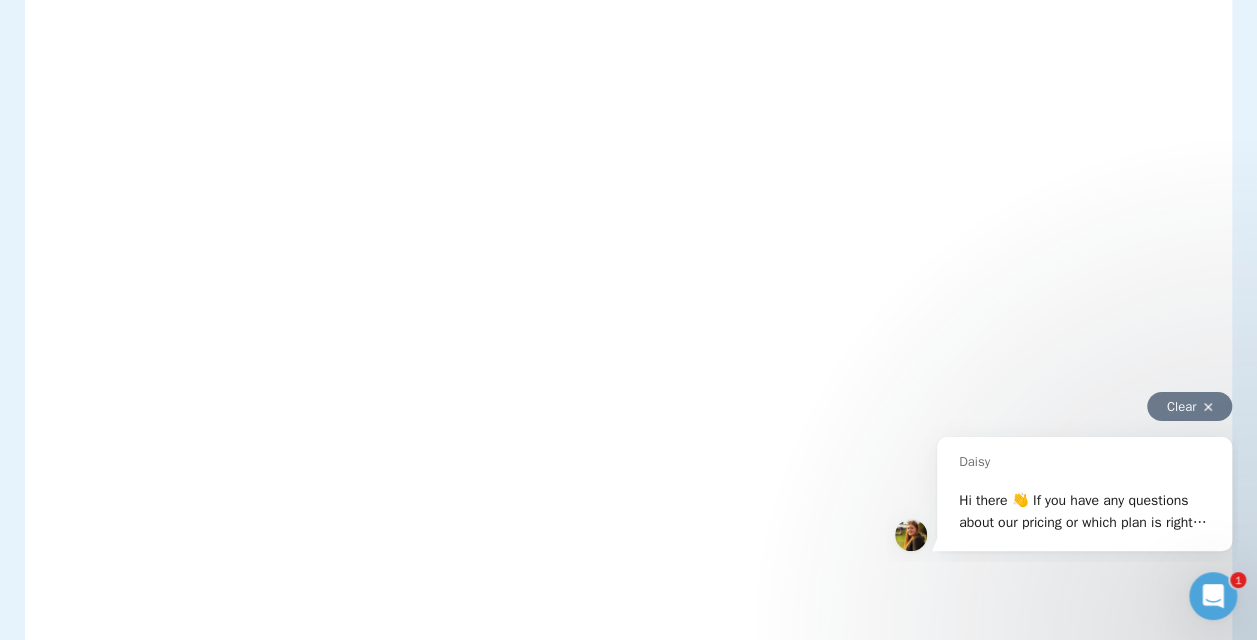 click at bounding box center (1208, 407) 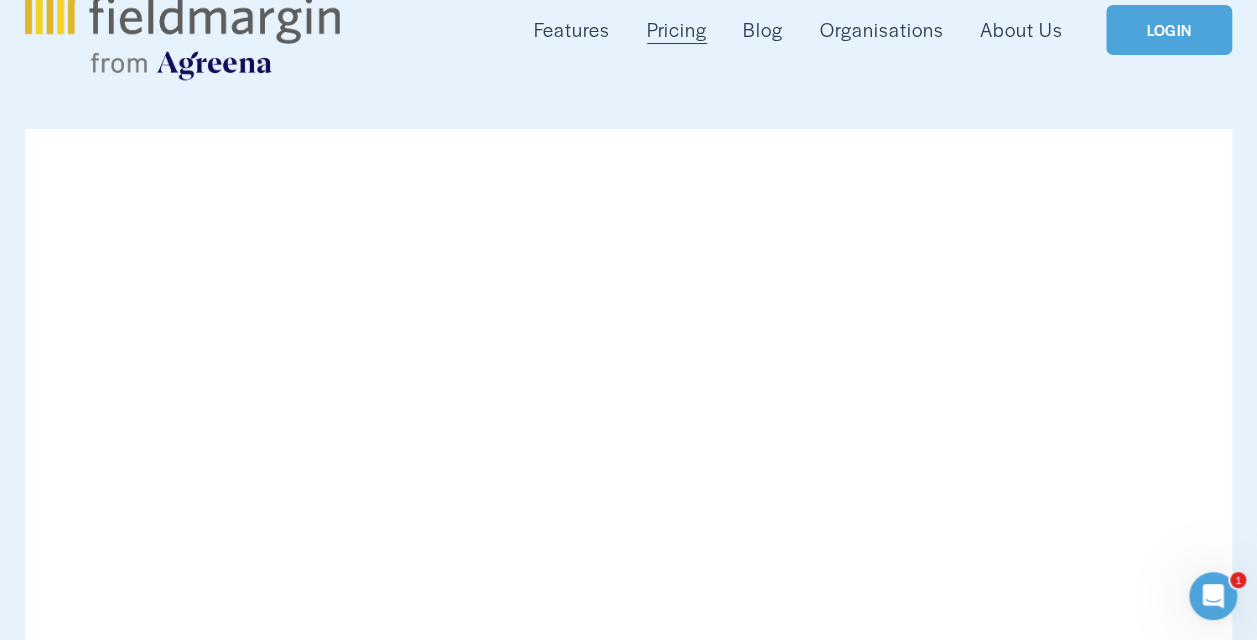 scroll, scrollTop: 0, scrollLeft: 0, axis: both 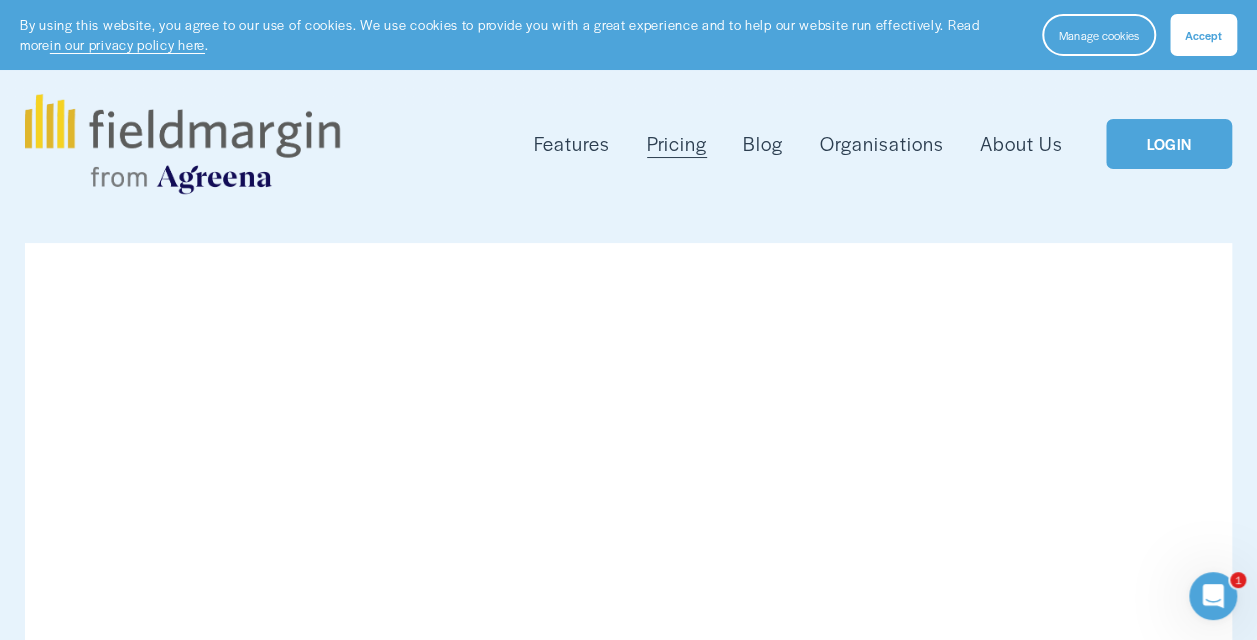 click on "Mapping" at bounding box center (0, 0) 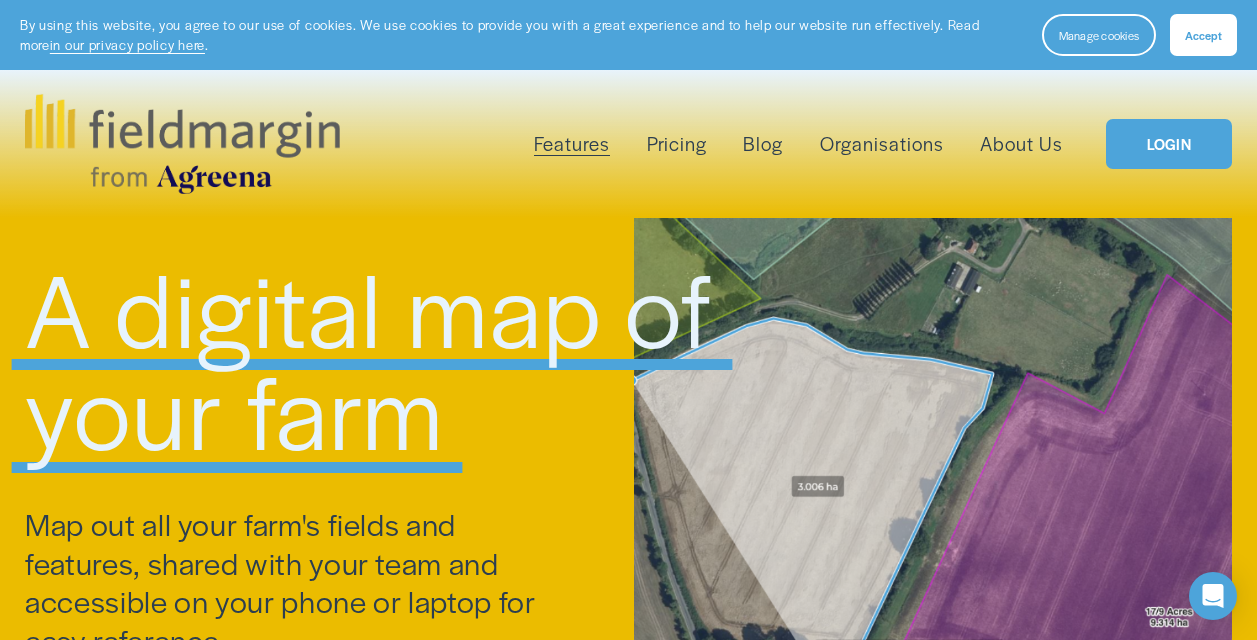 scroll, scrollTop: 1104, scrollLeft: 0, axis: vertical 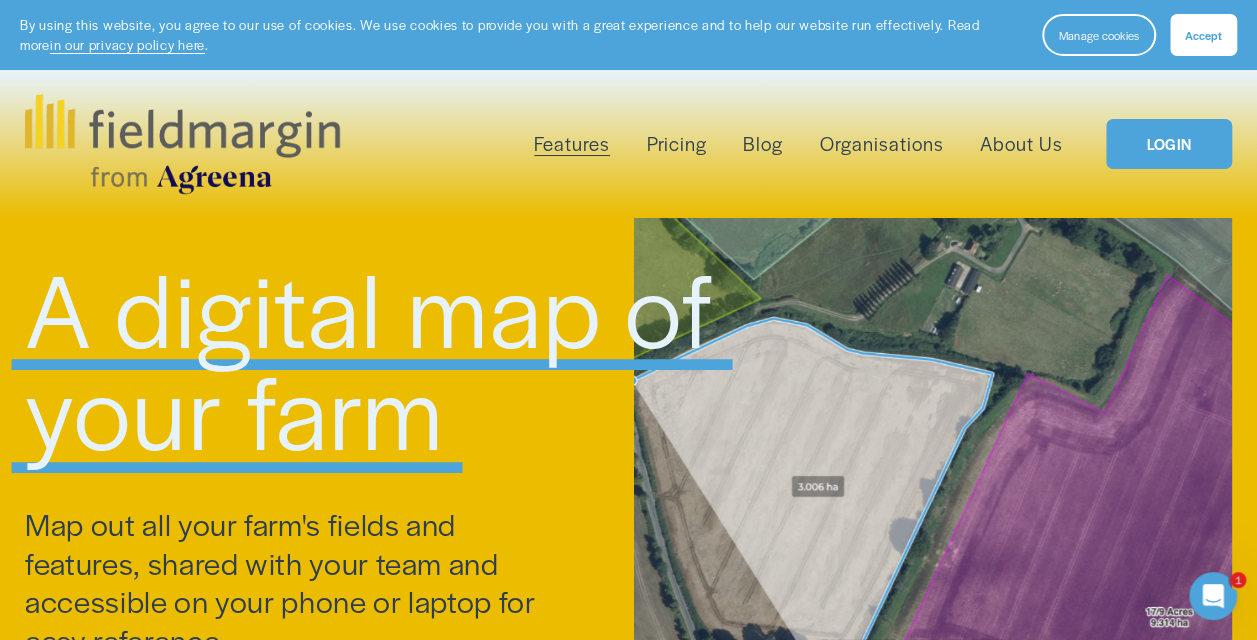 click on "Accept" at bounding box center (1203, 35) 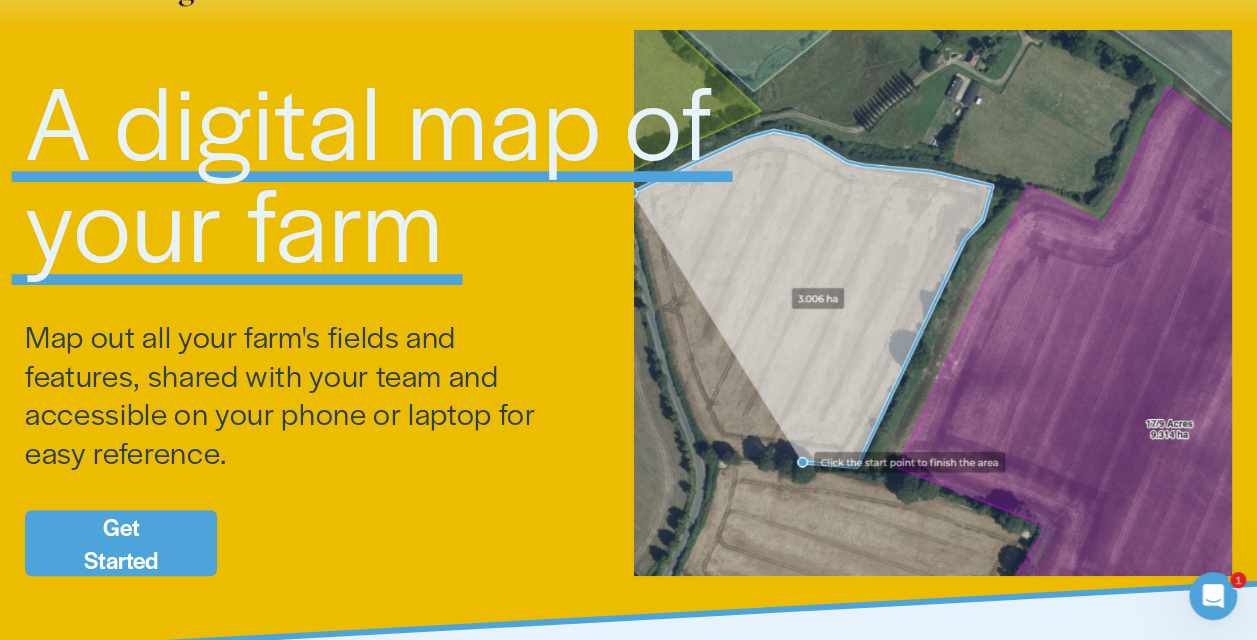 scroll, scrollTop: 117, scrollLeft: 0, axis: vertical 